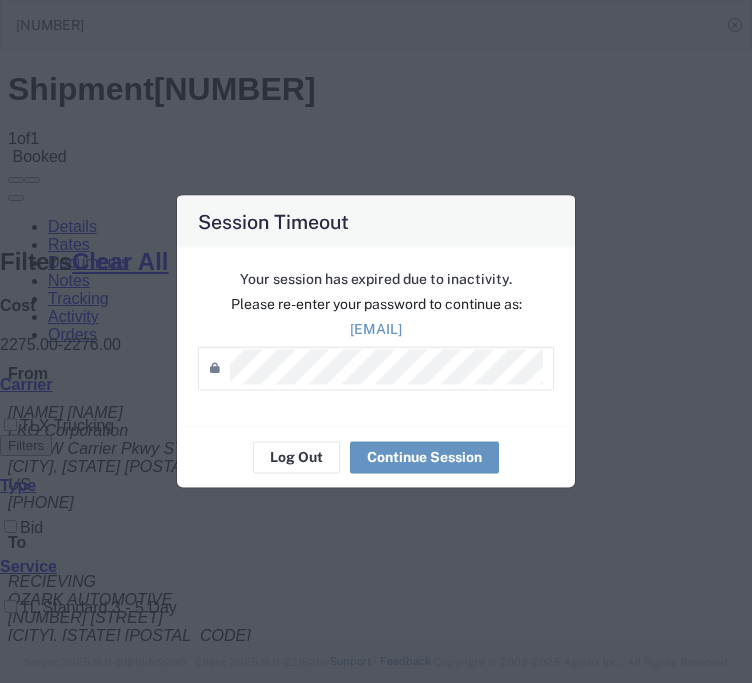 scroll, scrollTop: 0, scrollLeft: 0, axis: both 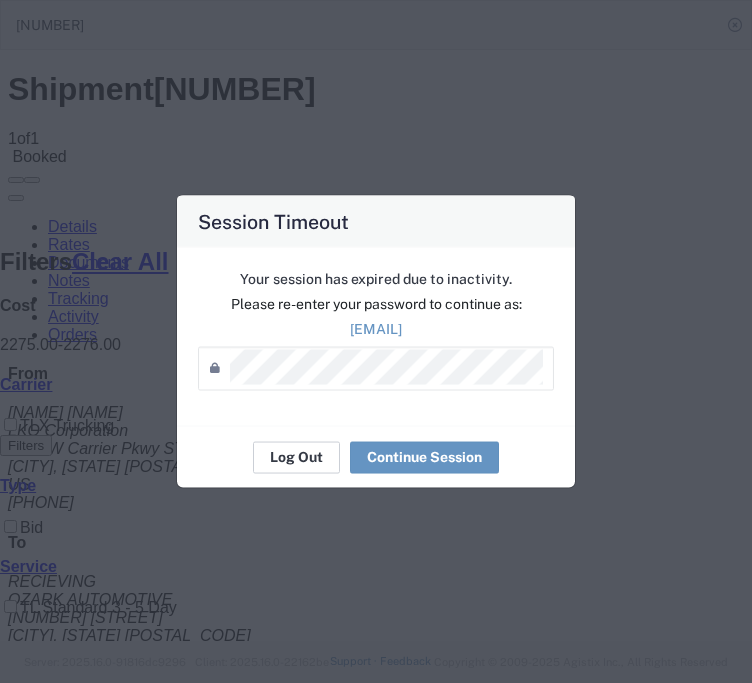 click on "Log Out" 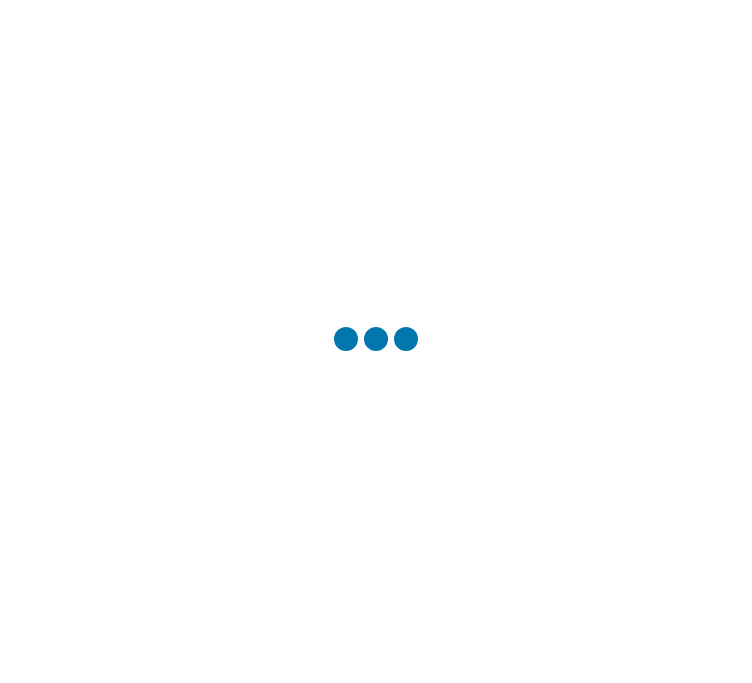 scroll, scrollTop: 0, scrollLeft: 0, axis: both 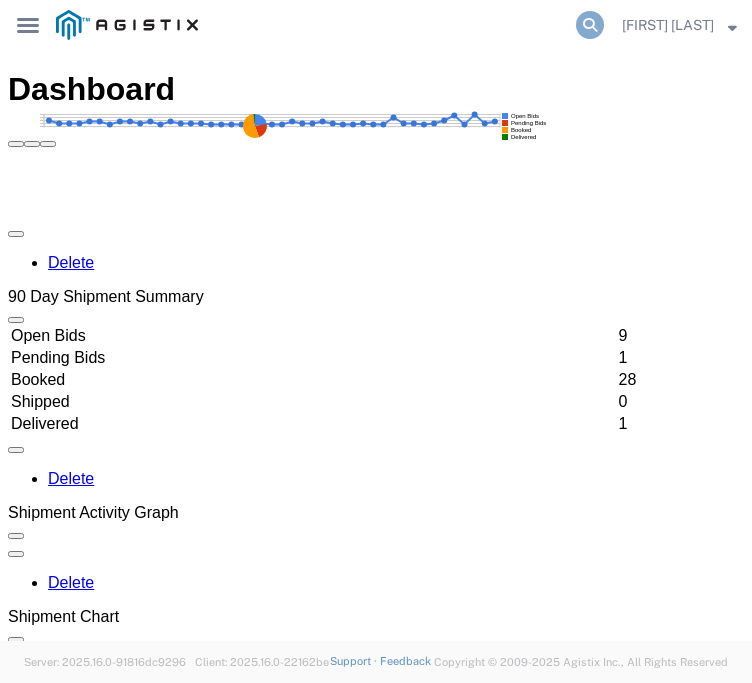 click 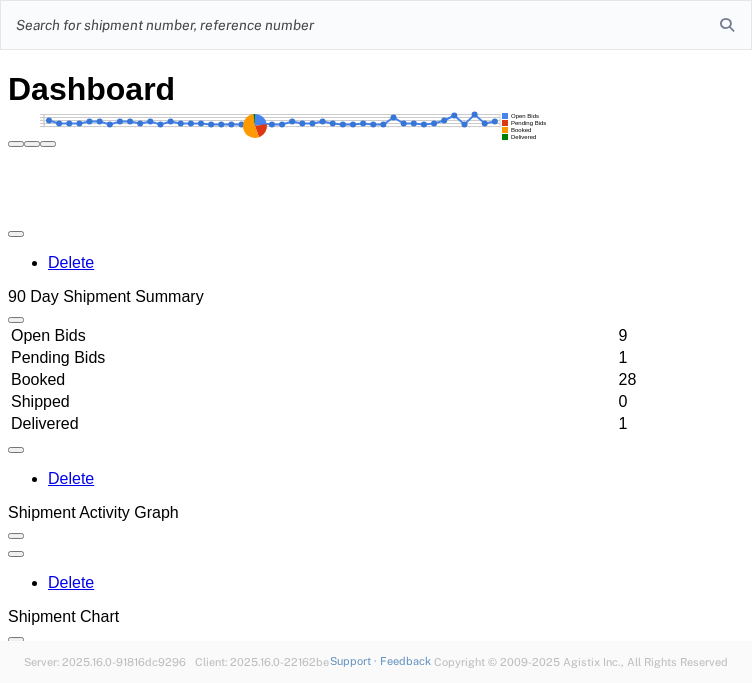 click 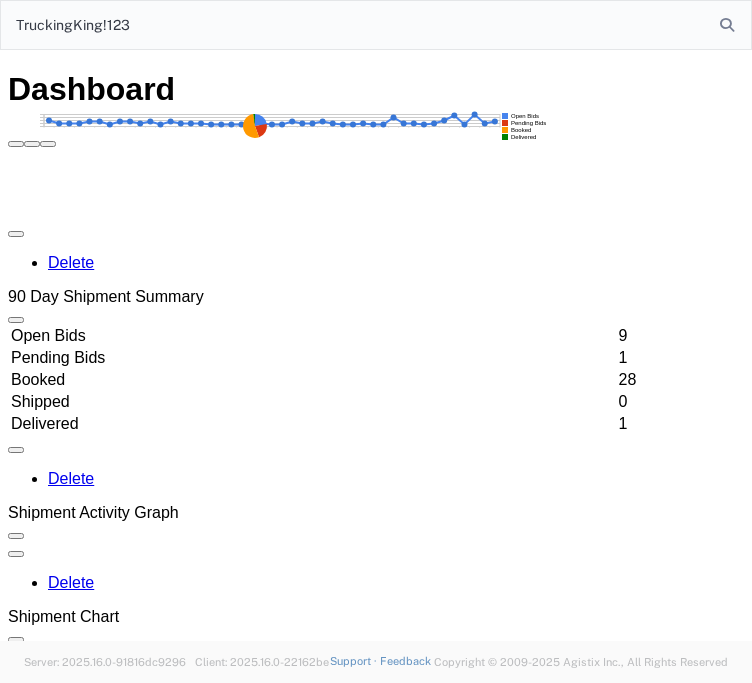 type on "TruckingKing!123" 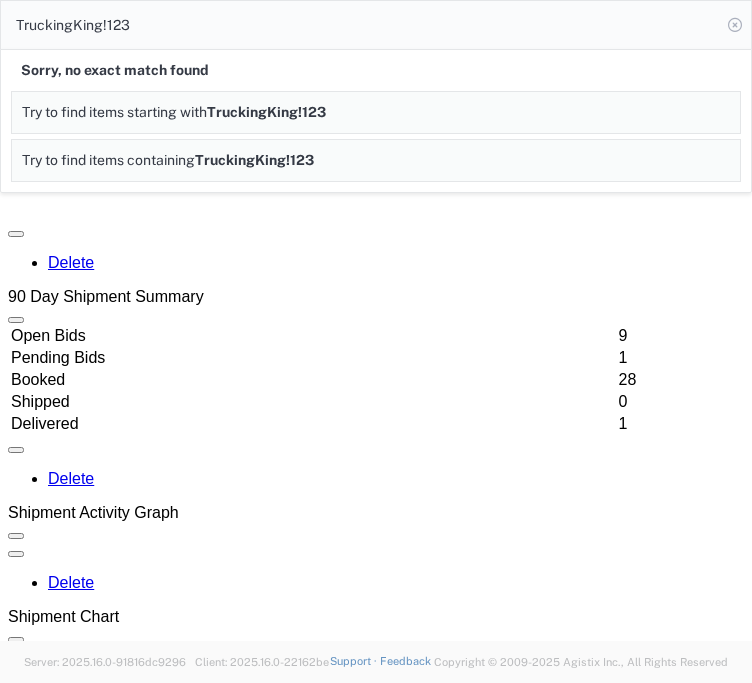 click 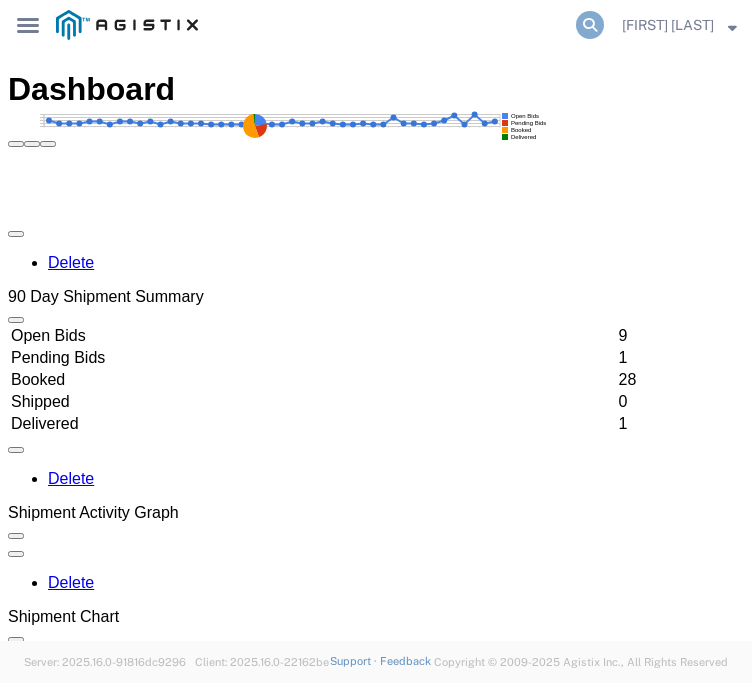 click 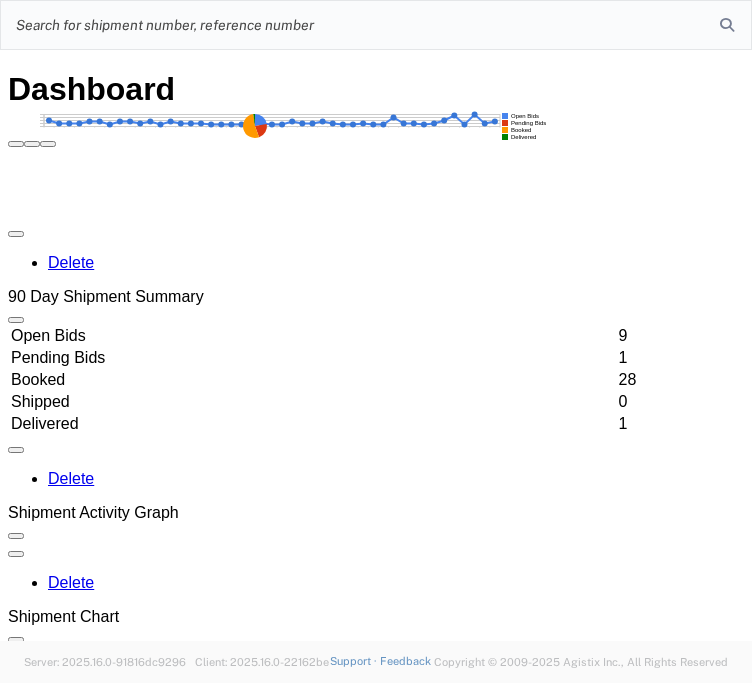 click 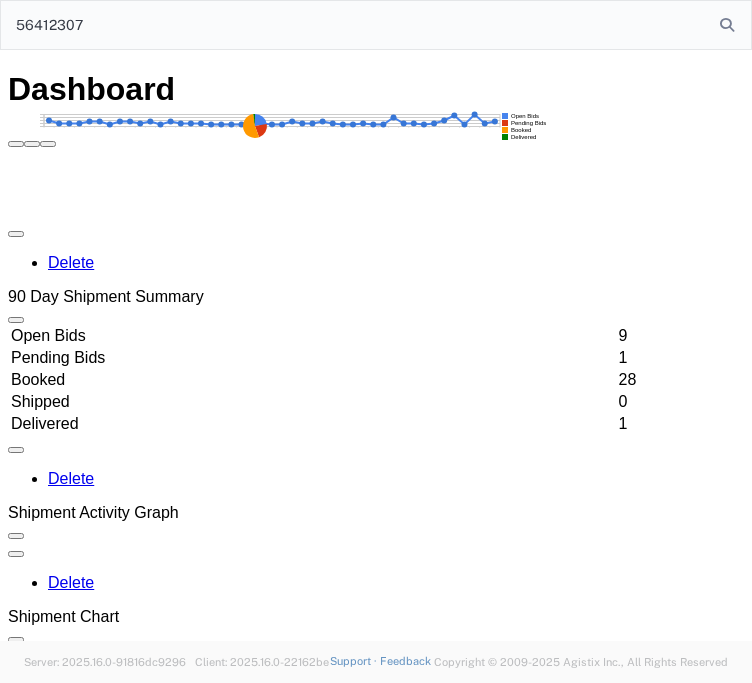 type on "56412307" 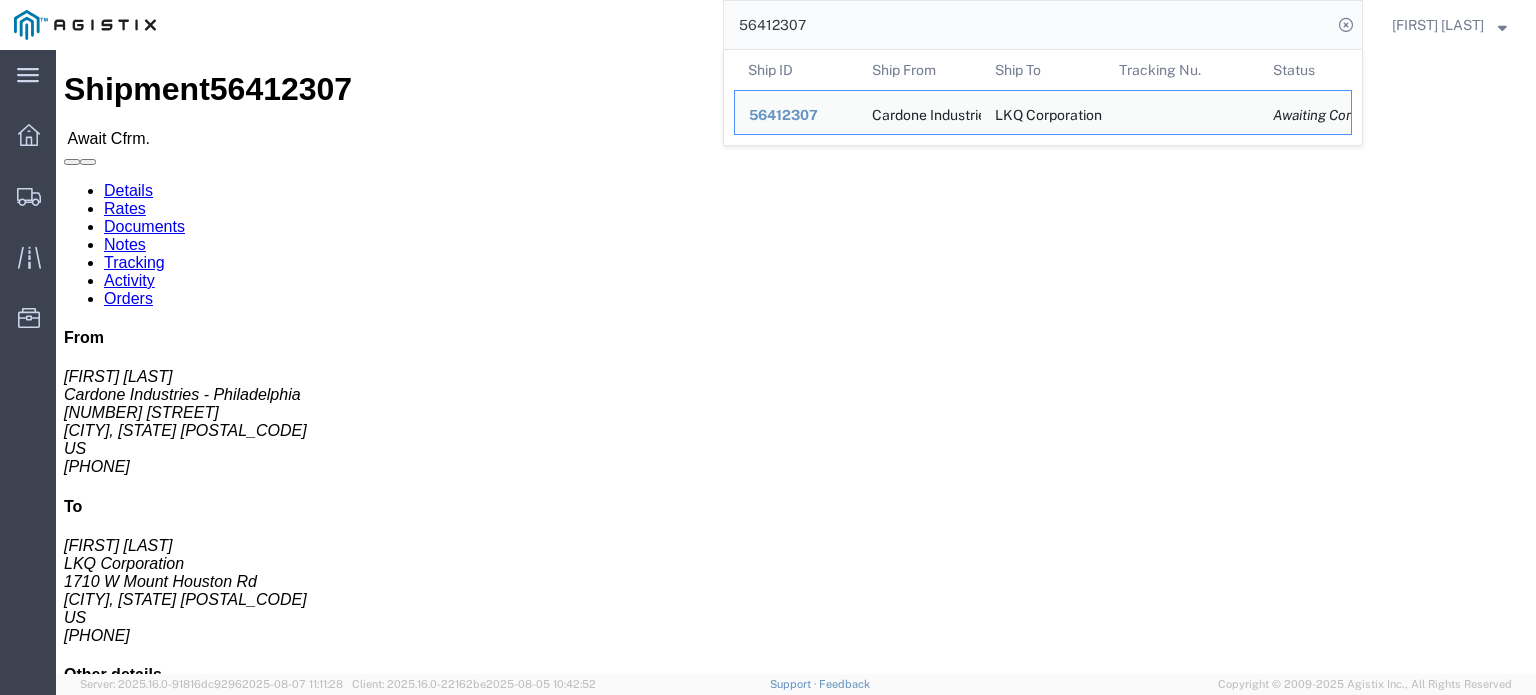 click on "Confirm" 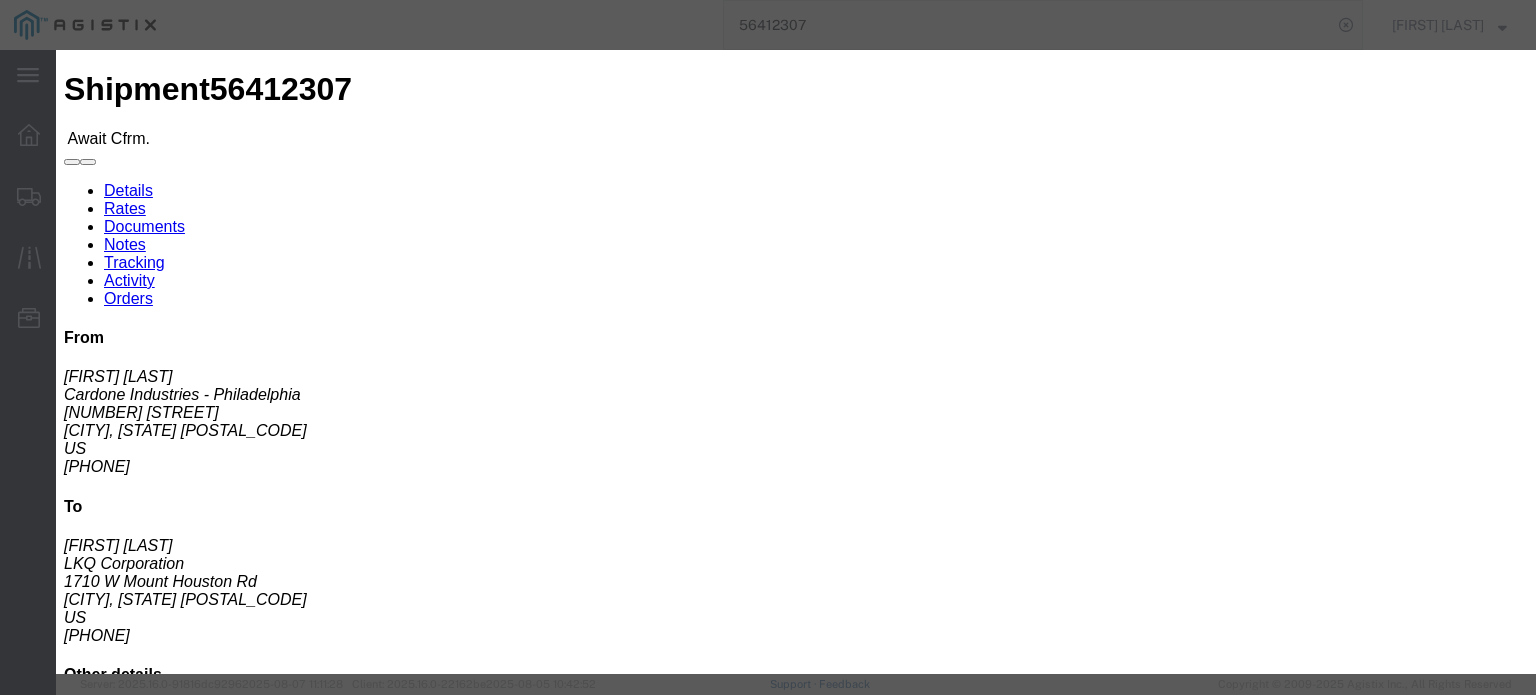 click 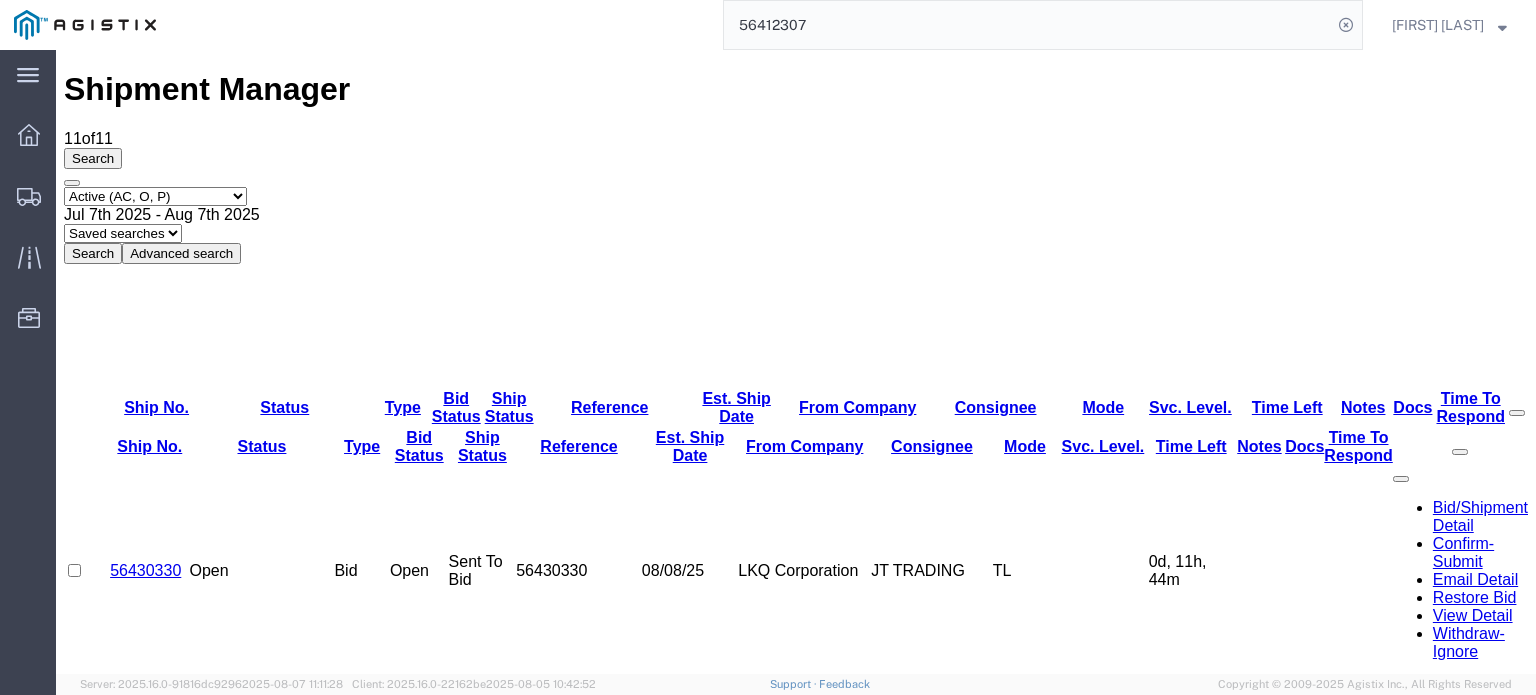 click on "56414671" at bounding box center [145, 1206] 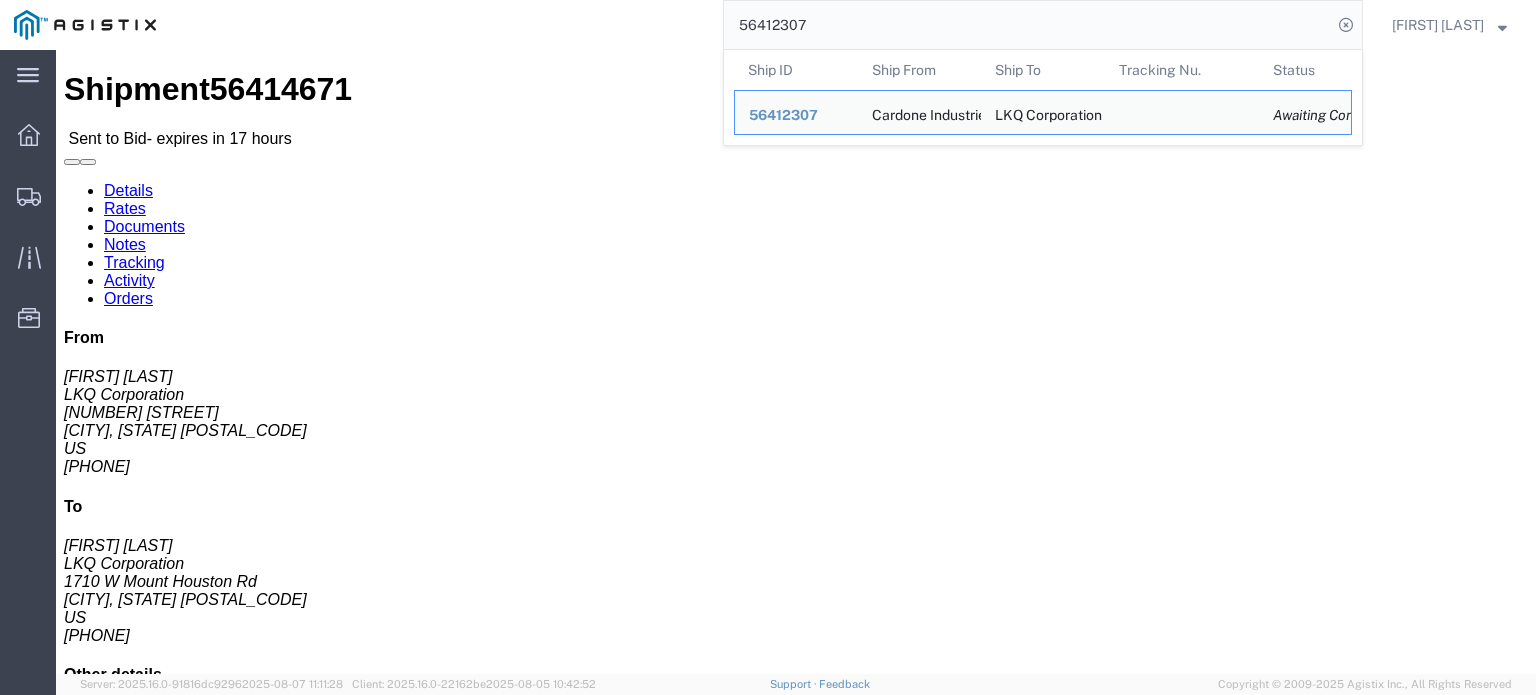 click on "56412307" 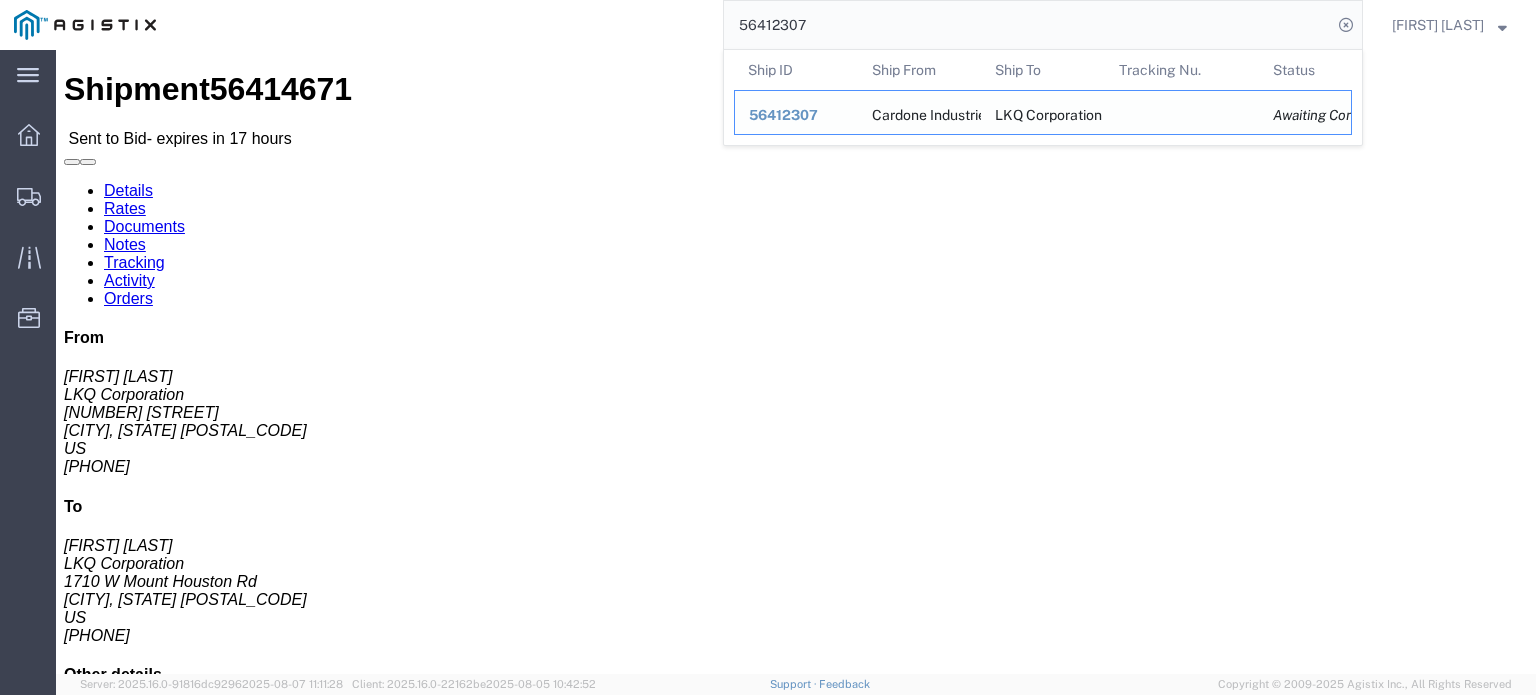 click on "56412307" at bounding box center [783, 115] 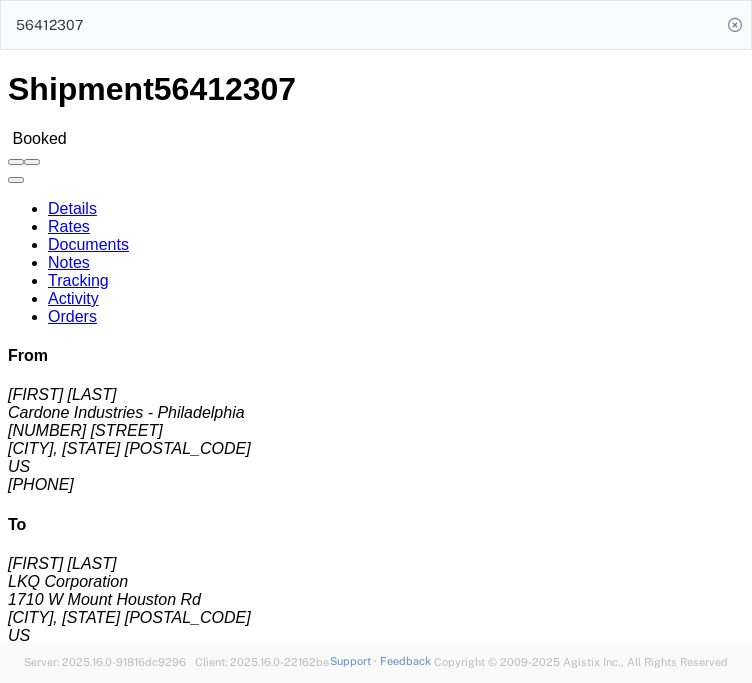 click on "56412307" 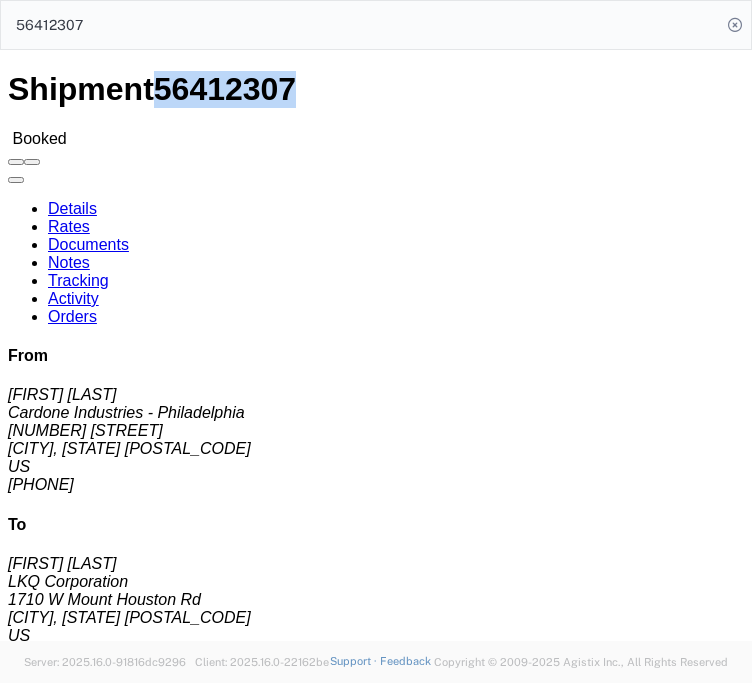 click on "56412307" 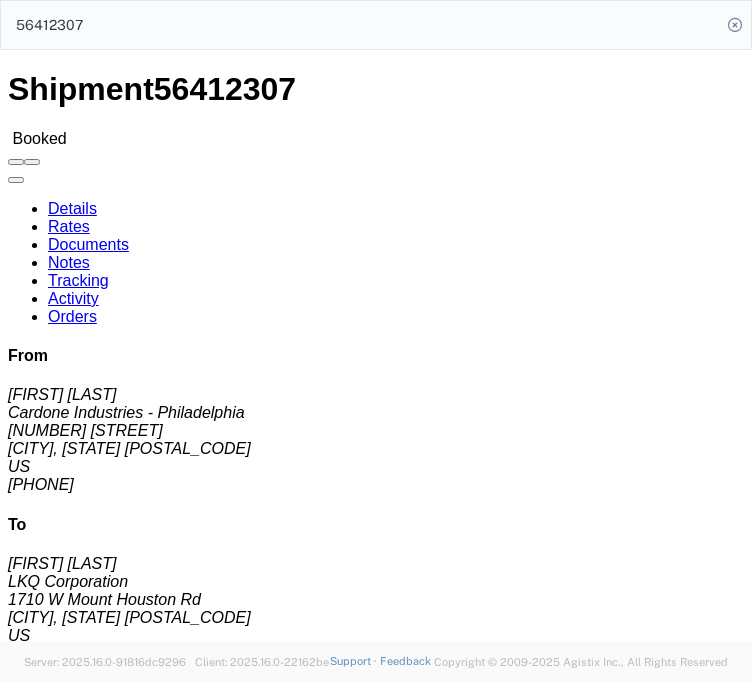 click on "Shipment  56412307   Booked" 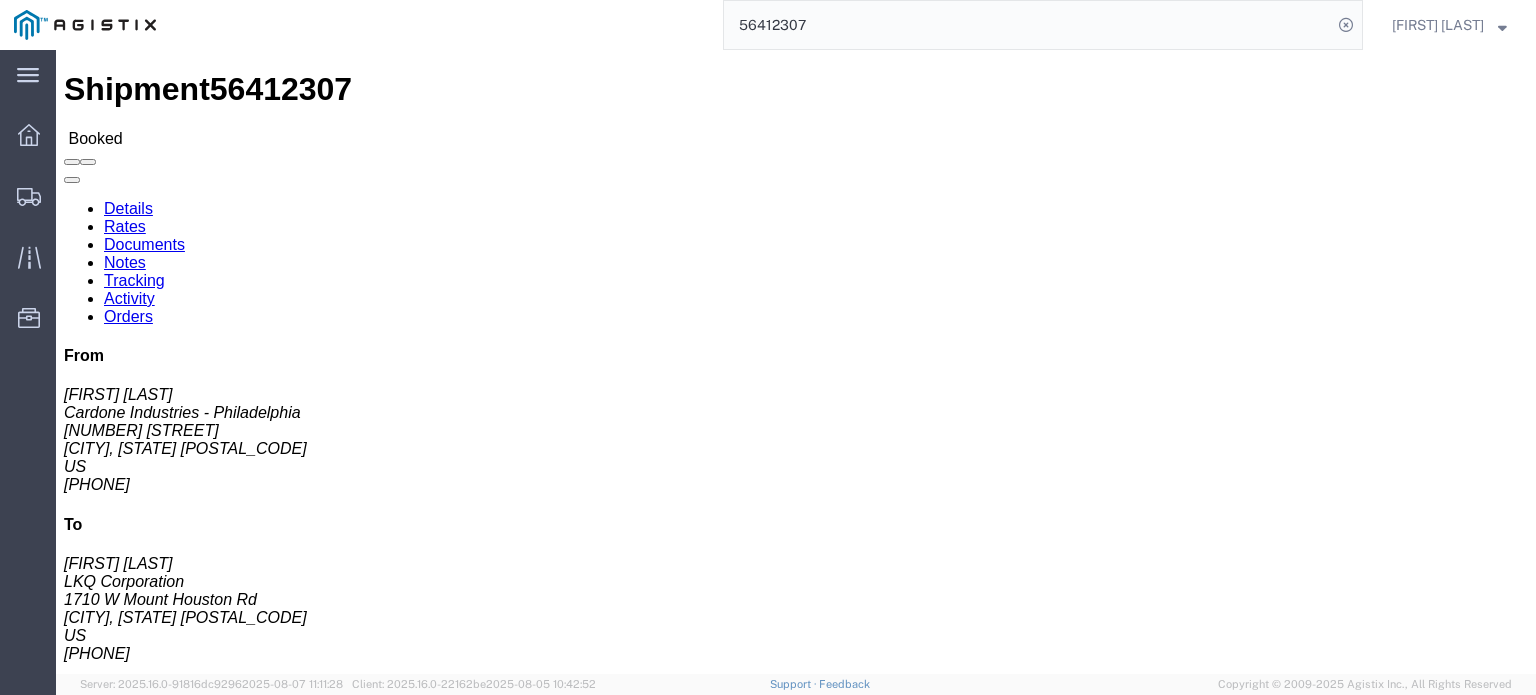 click on "Rates" 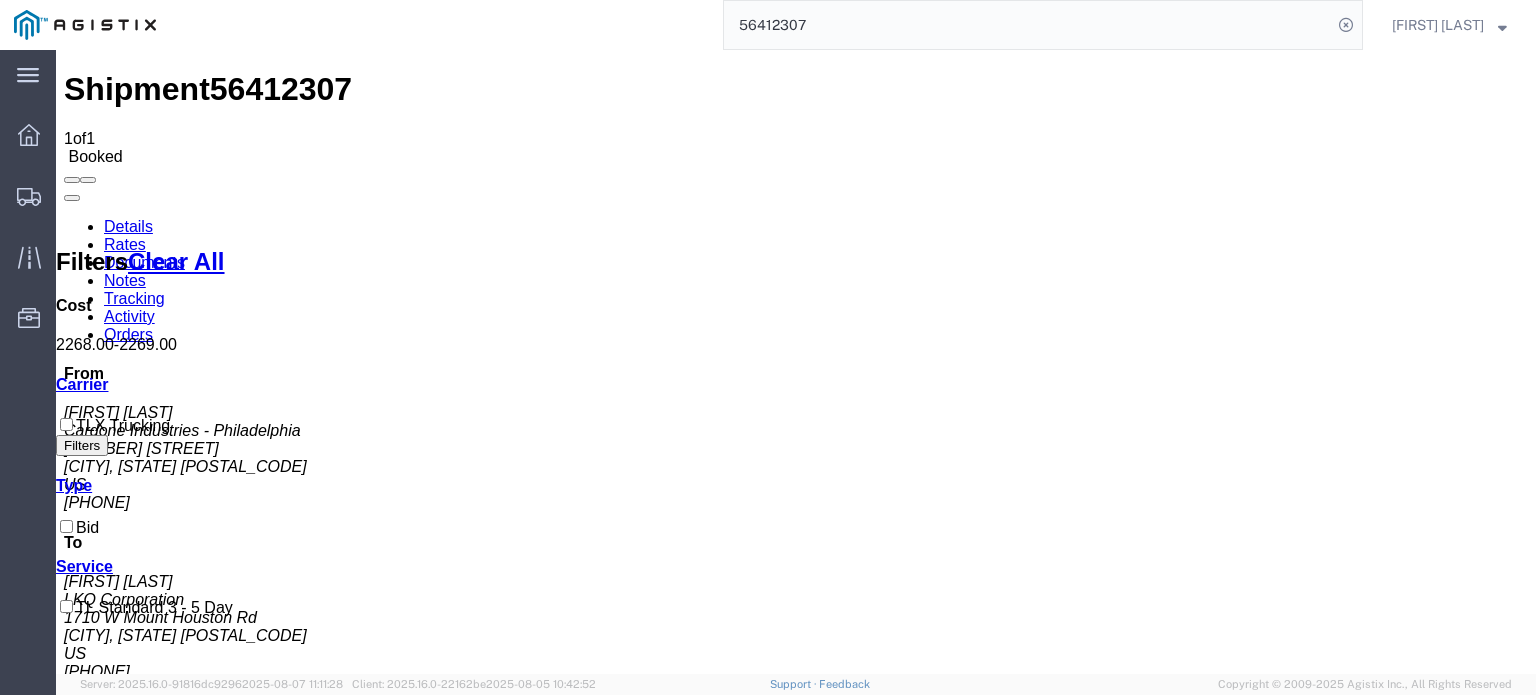 copy on "2,268" 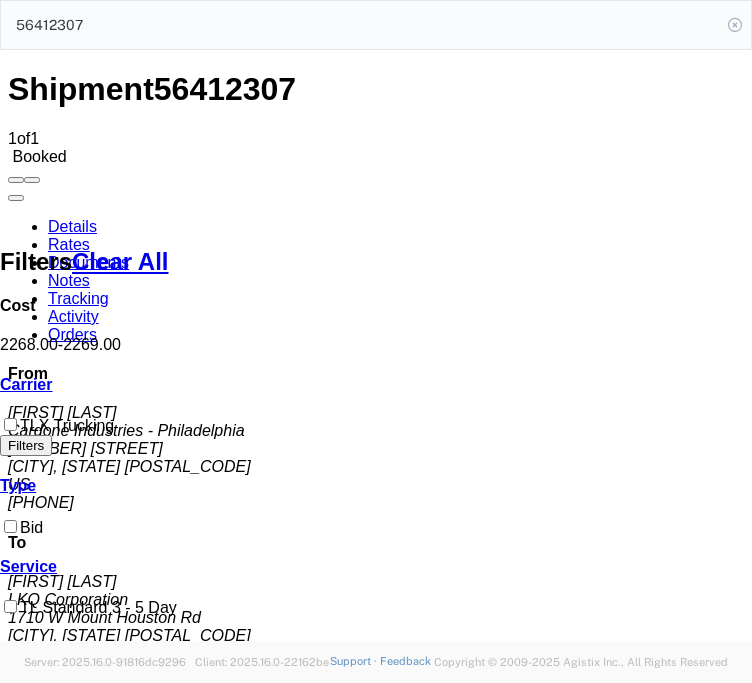 click 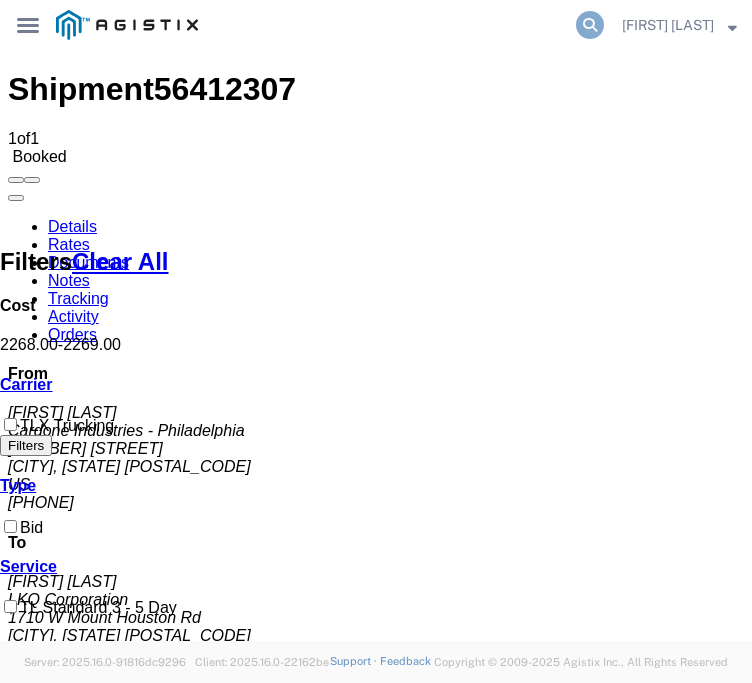 click 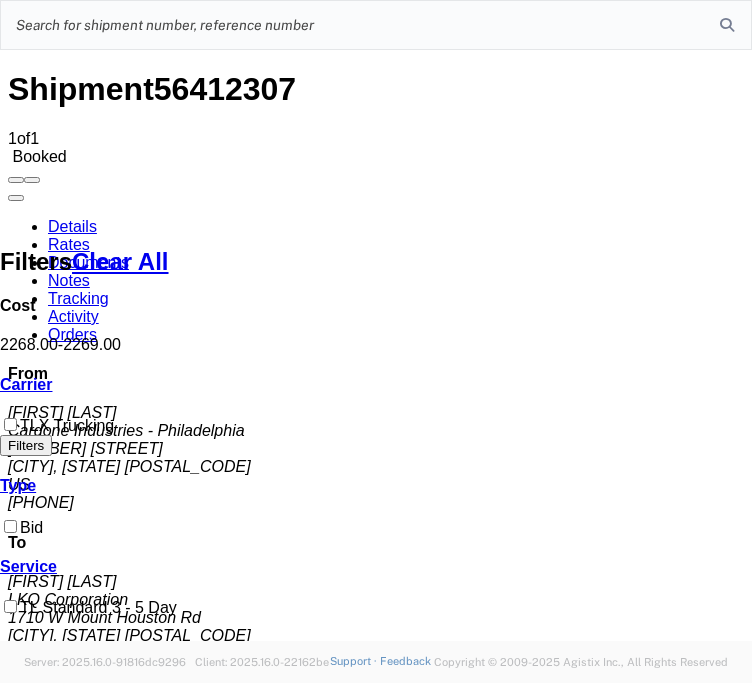 click 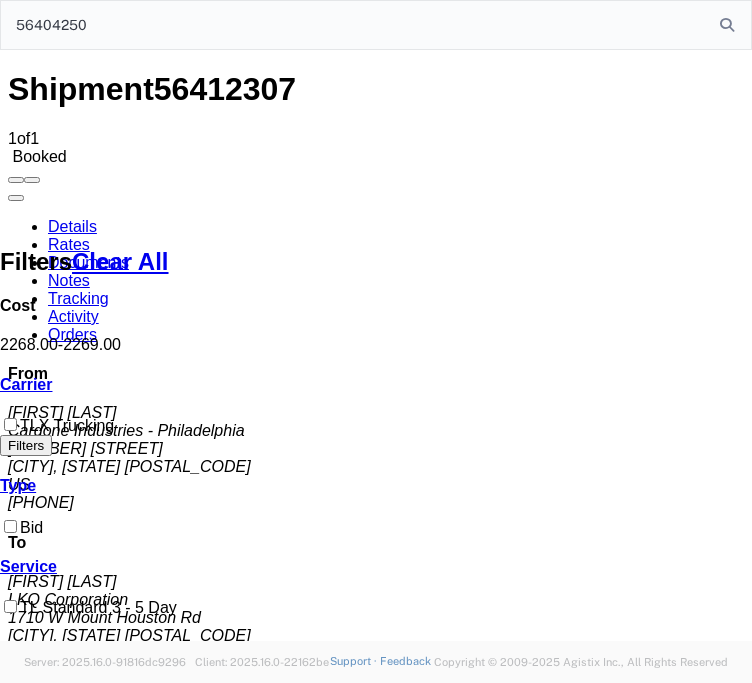 type on "56404250" 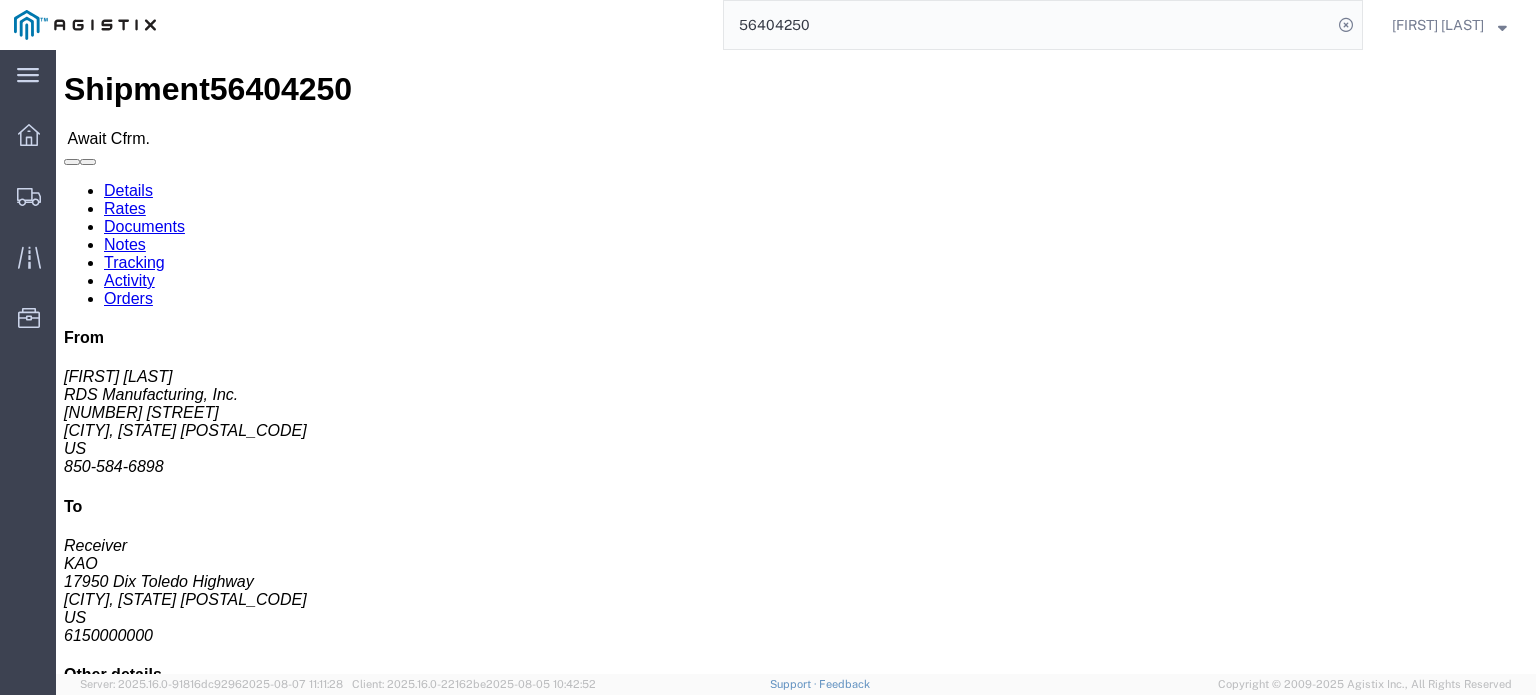 click on "Confirm" 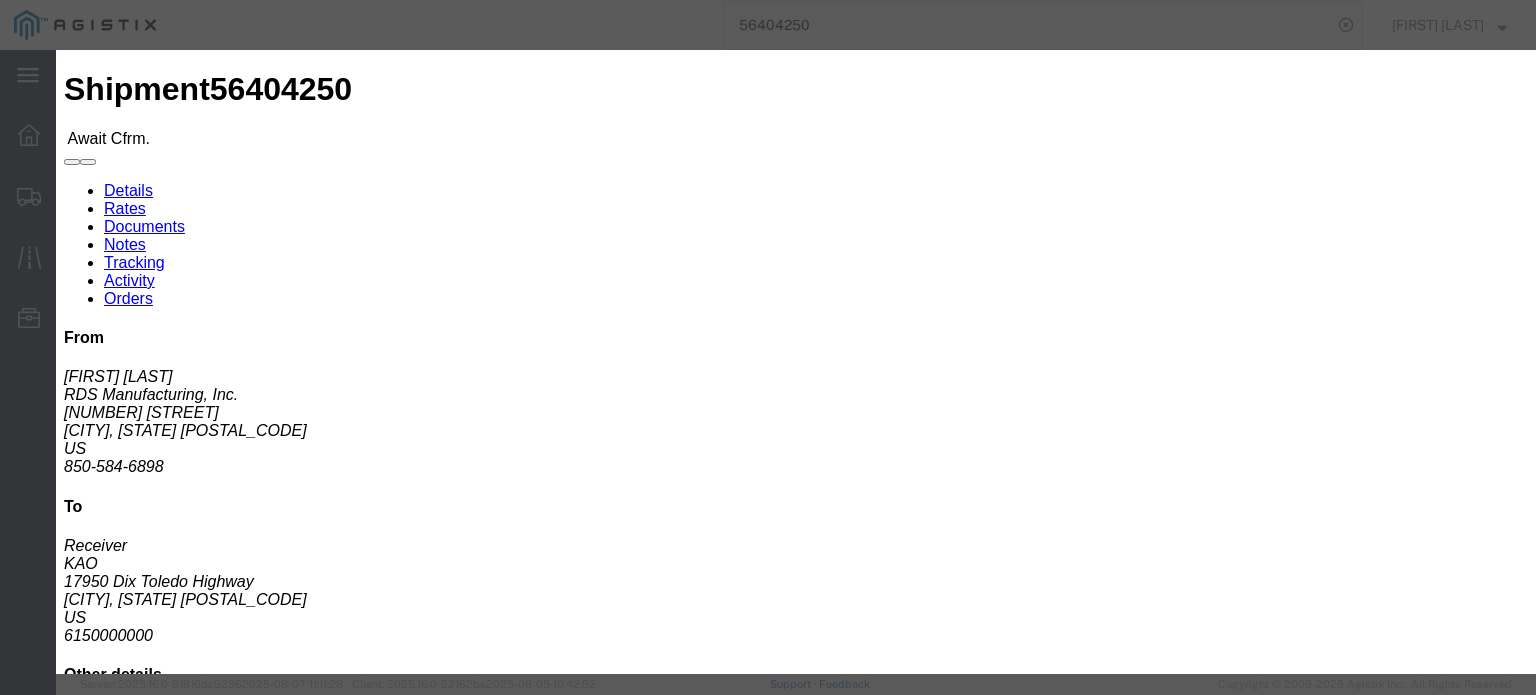 click 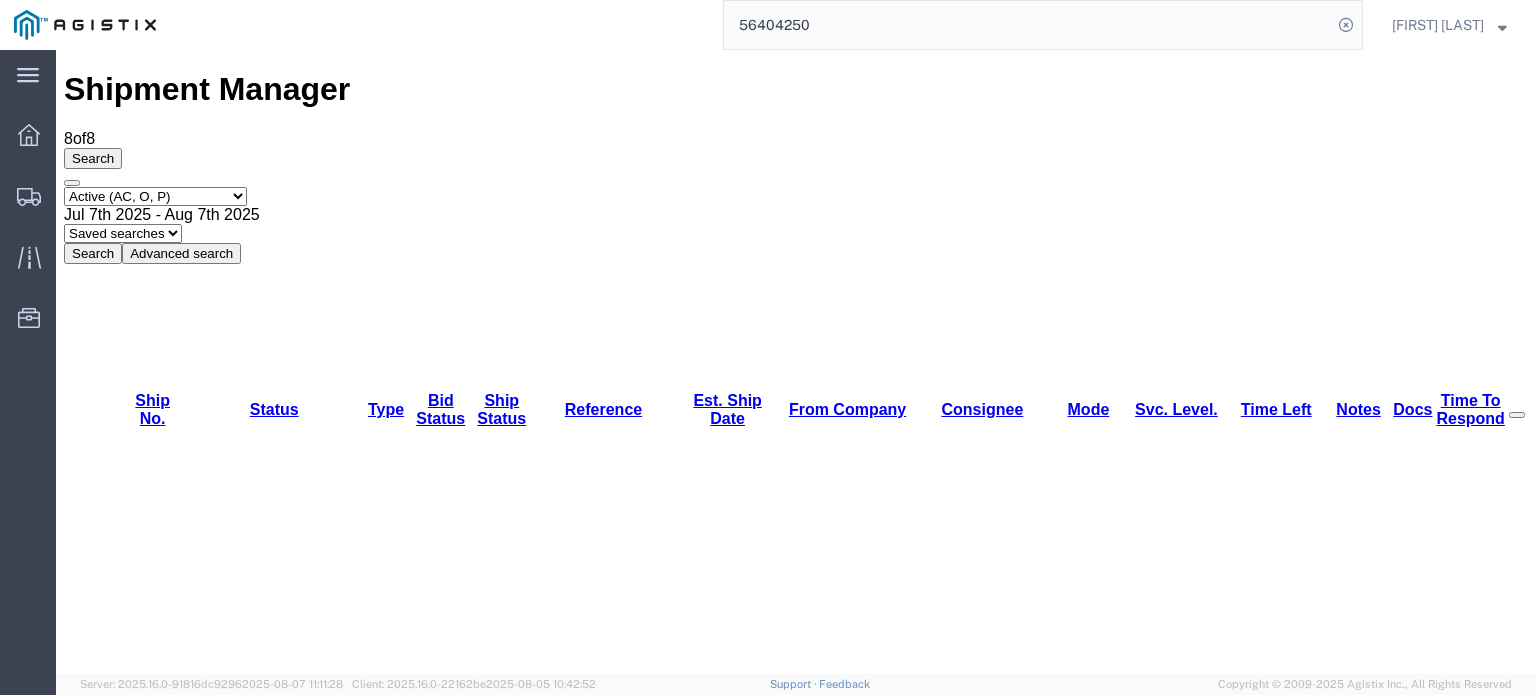 click on "56430171" at bounding box center [145, 1360] 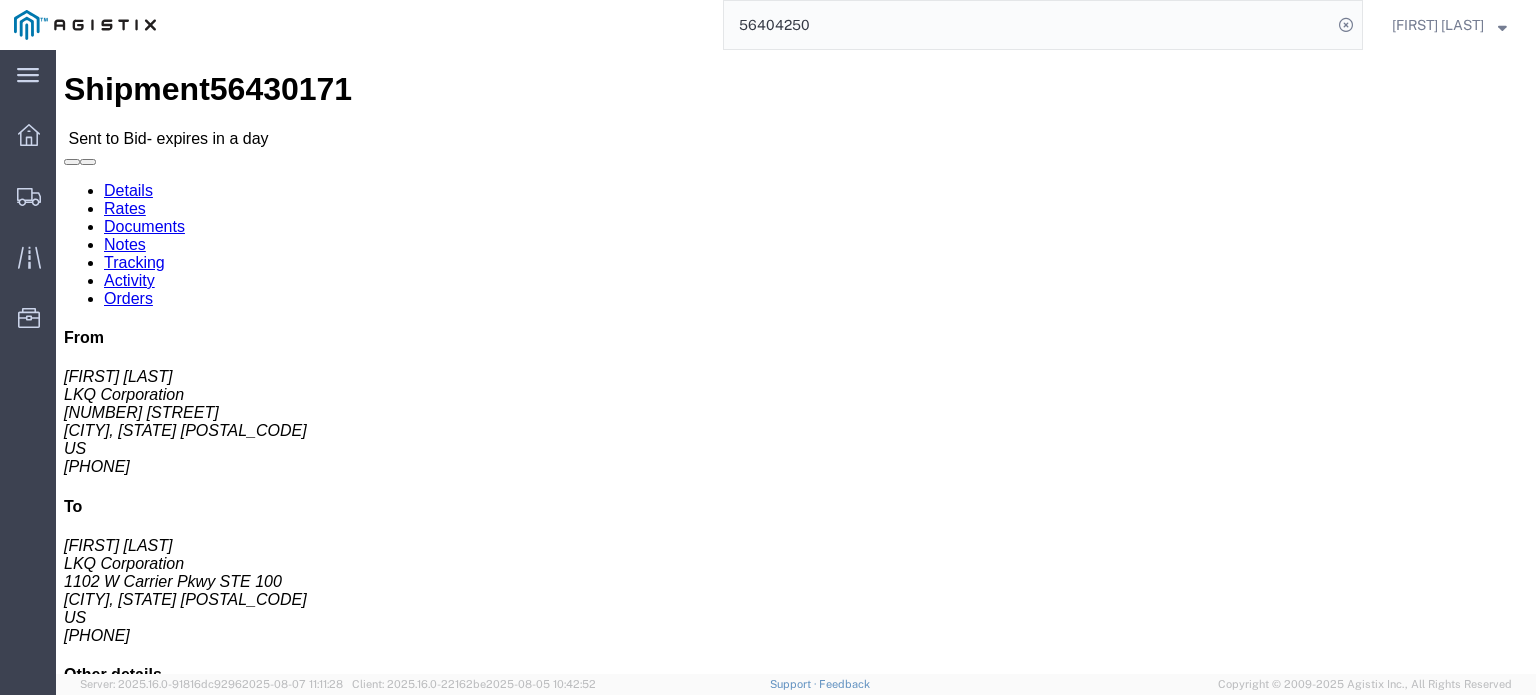 click on "Rates" 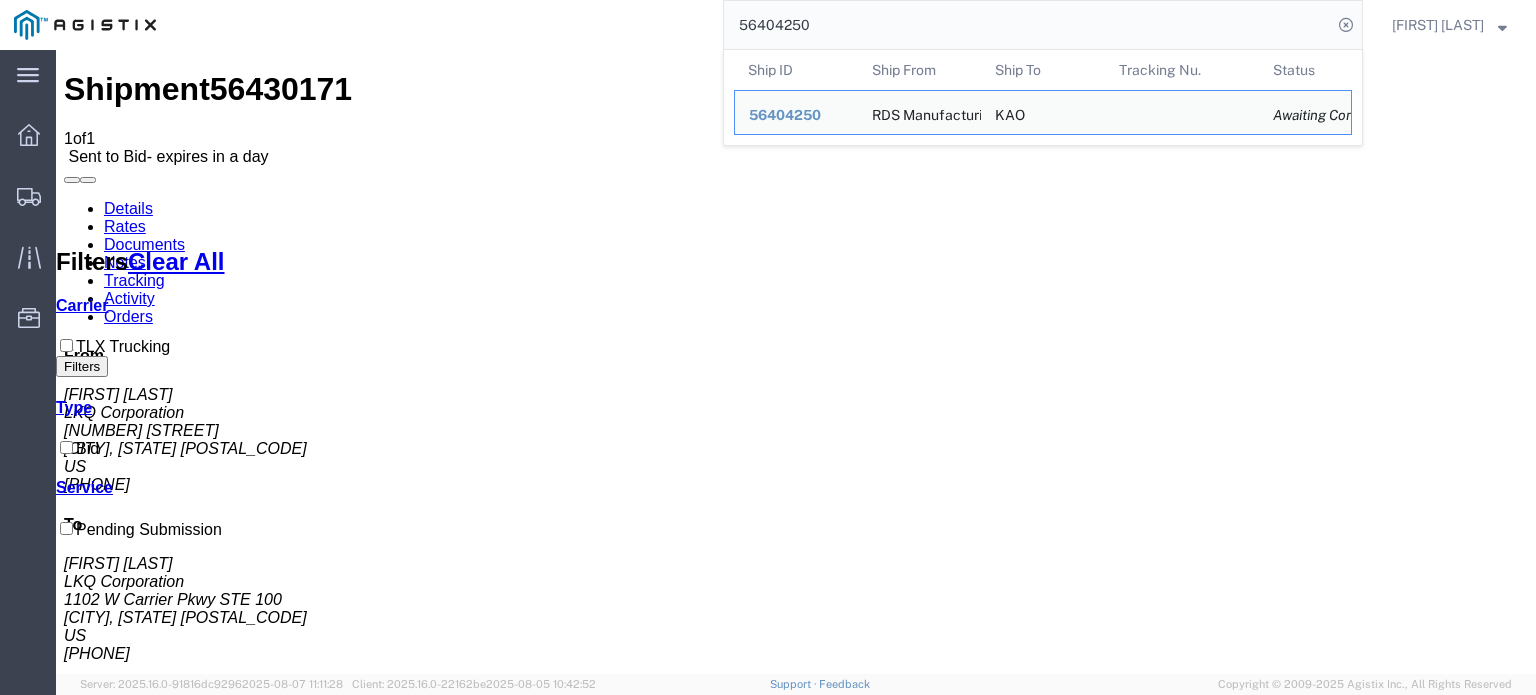 click on "56404250" 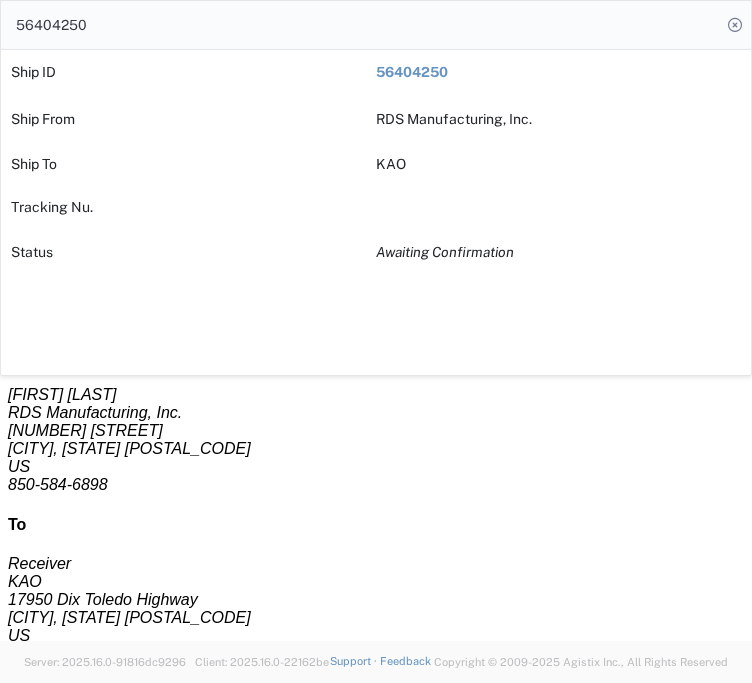 click on "56404250" 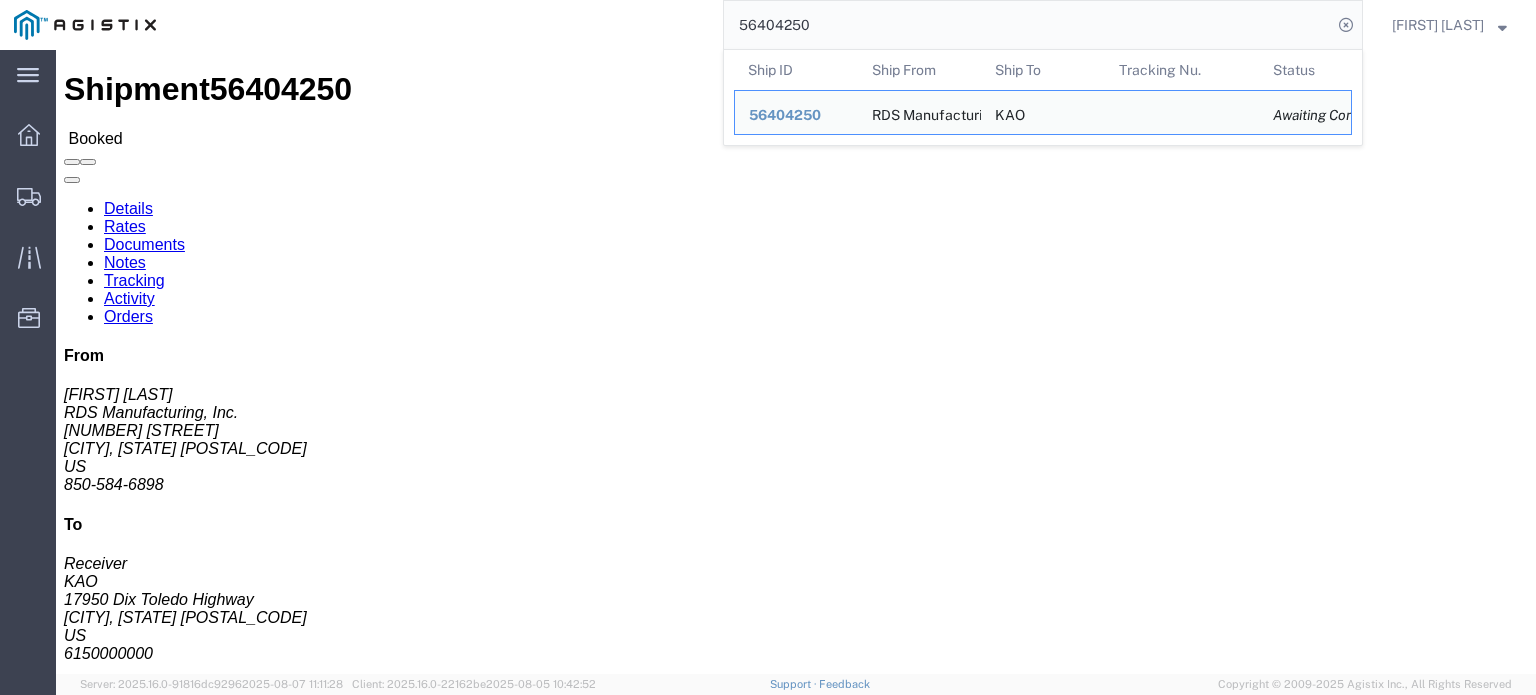 click on "Rates" 